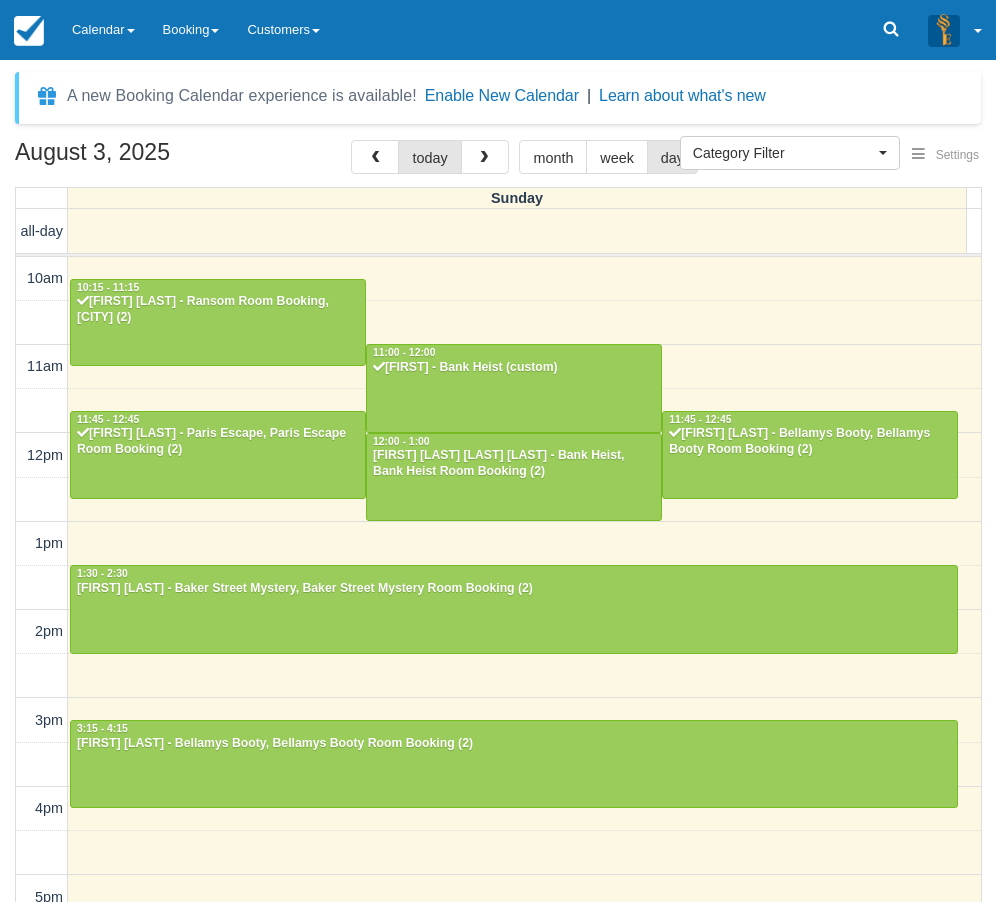 select 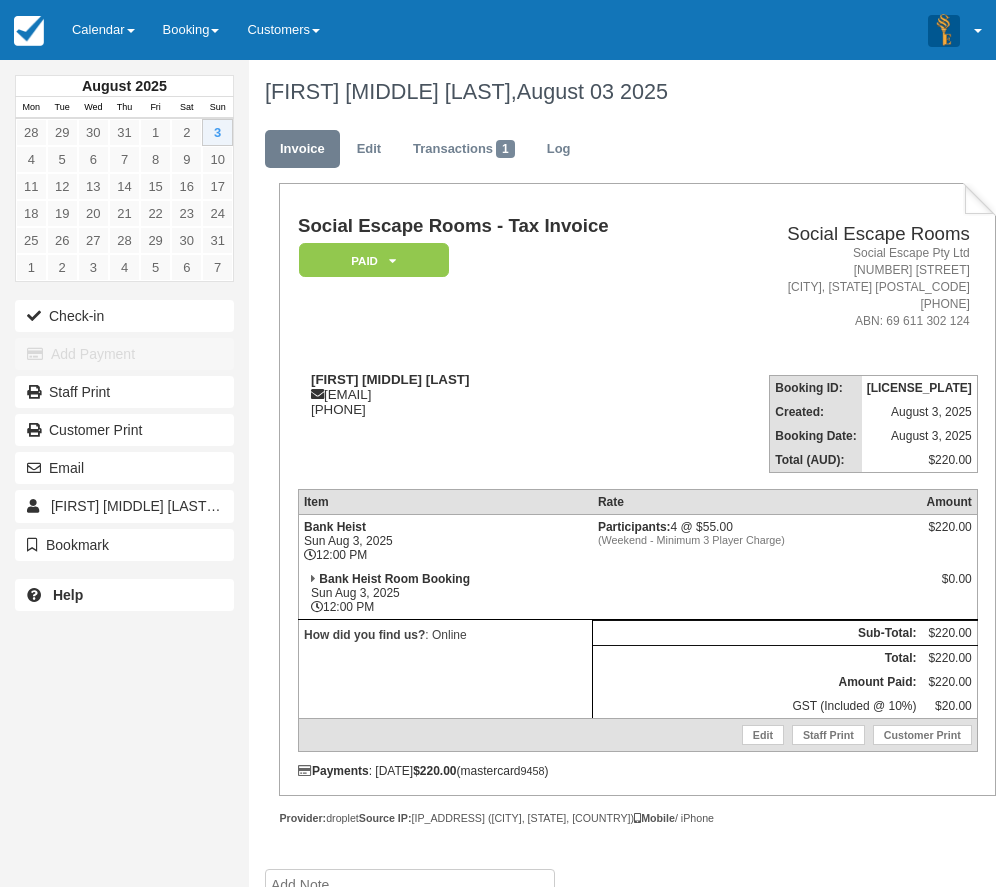 scroll, scrollTop: 0, scrollLeft: 0, axis: both 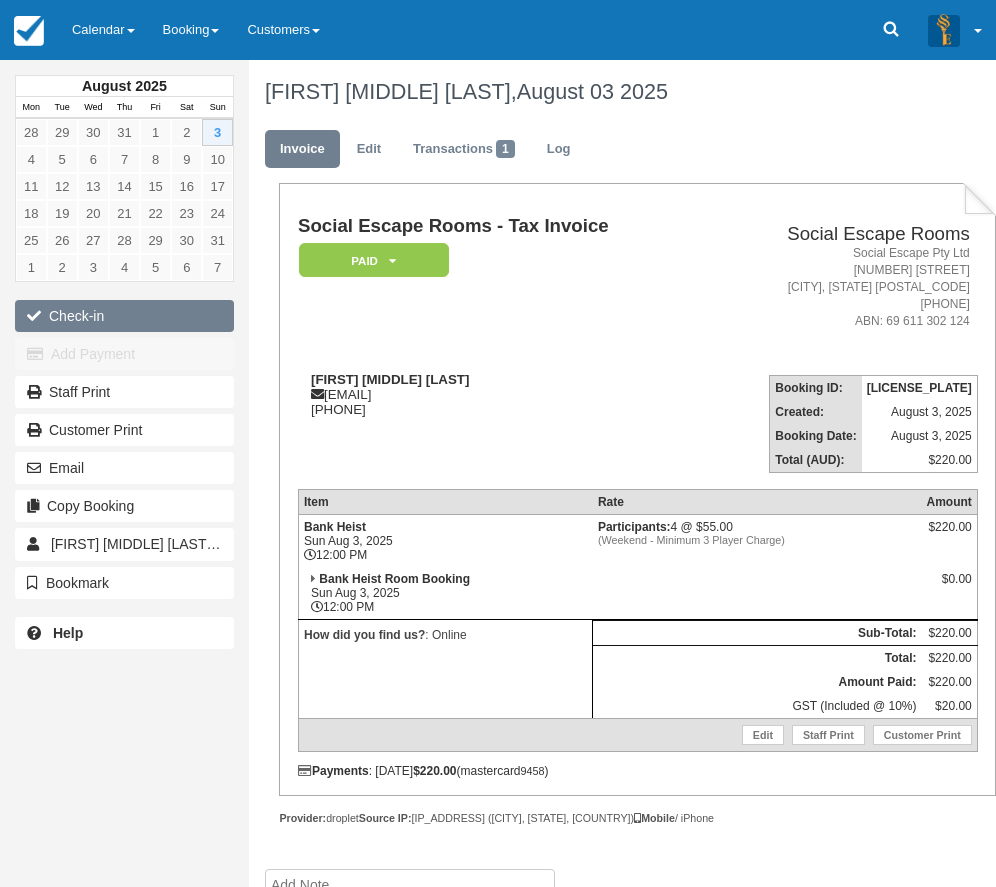 click on "Check-in" at bounding box center [124, 316] 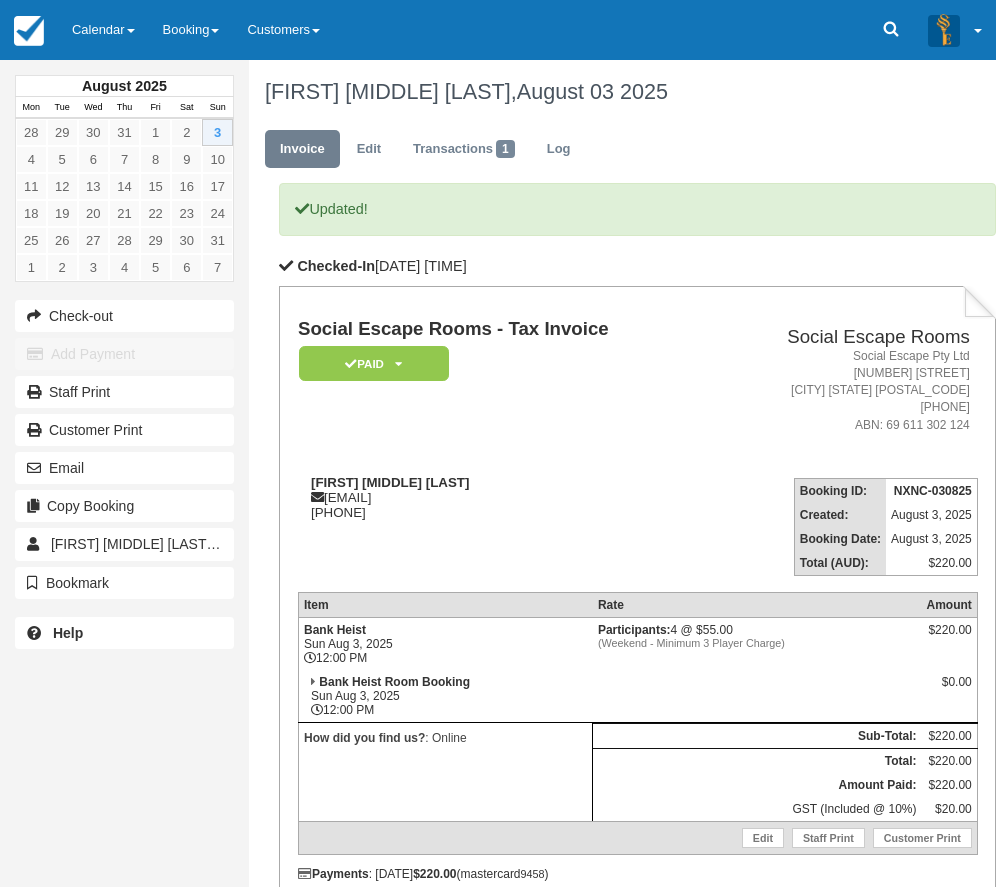 scroll, scrollTop: 0, scrollLeft: 0, axis: both 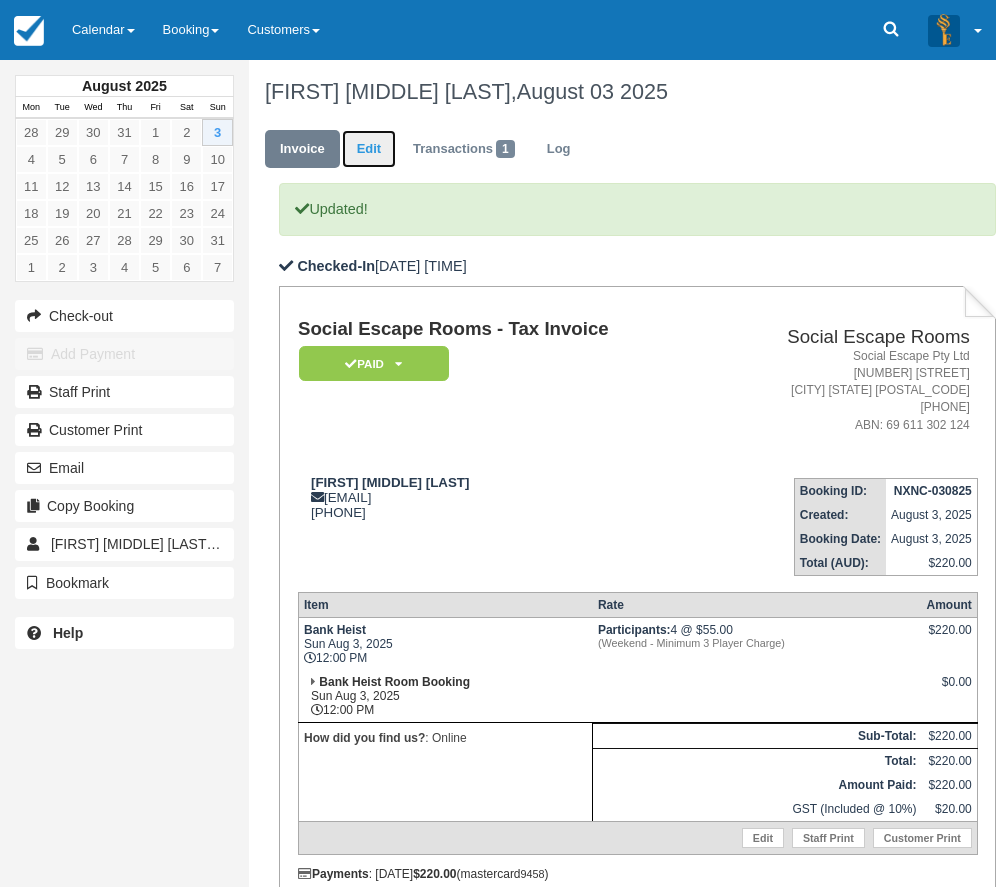 click on "Edit" at bounding box center [369, 149] 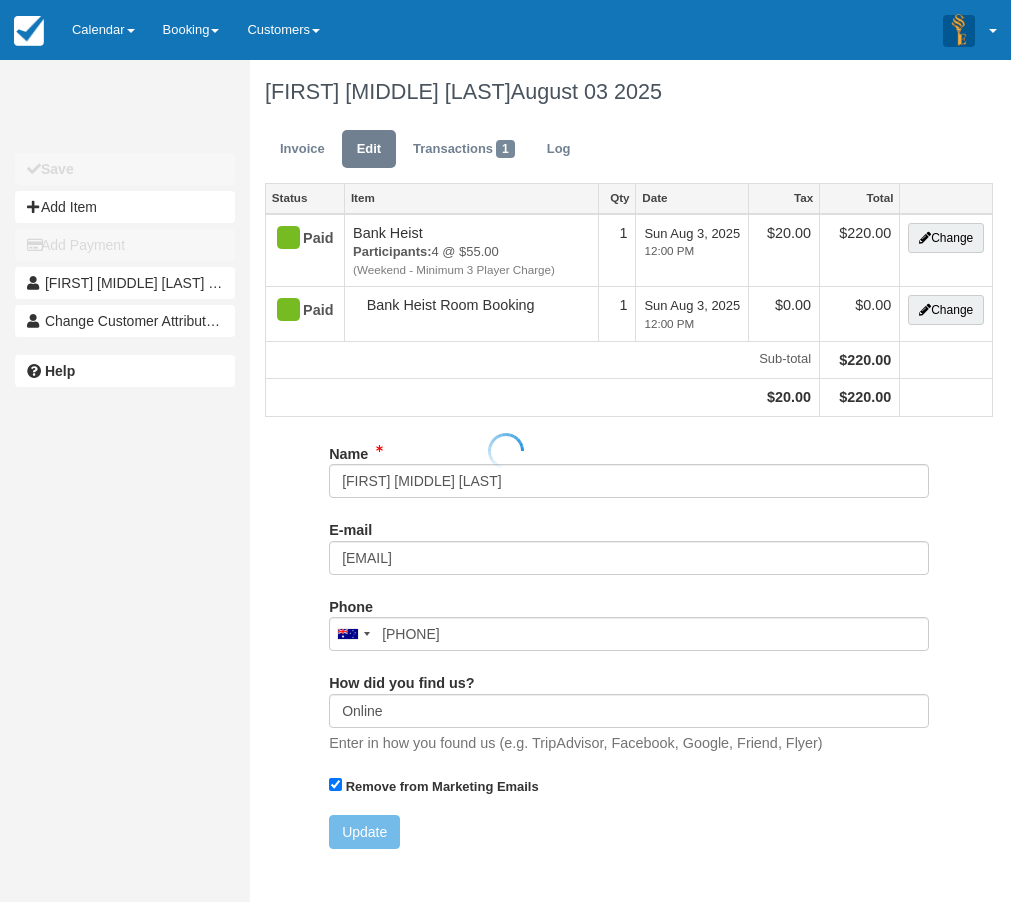 scroll, scrollTop: 0, scrollLeft: 0, axis: both 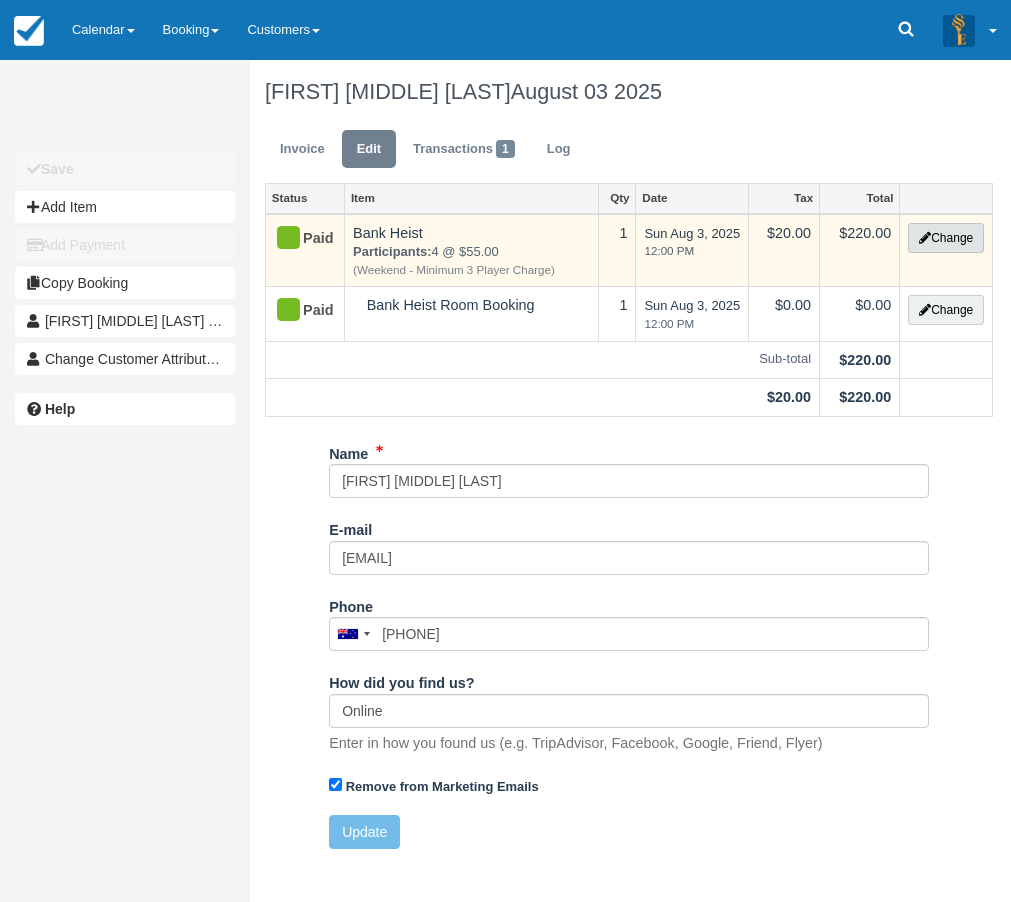 click at bounding box center [925, 238] 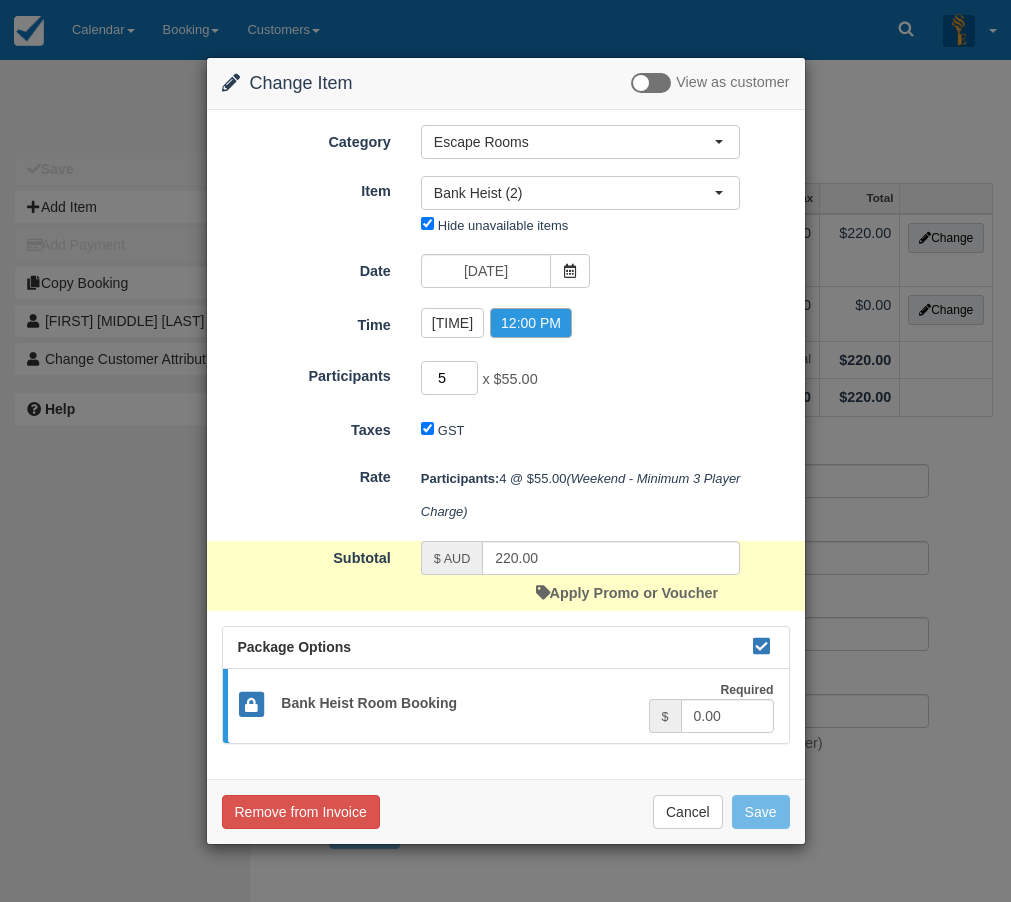 type on "5" 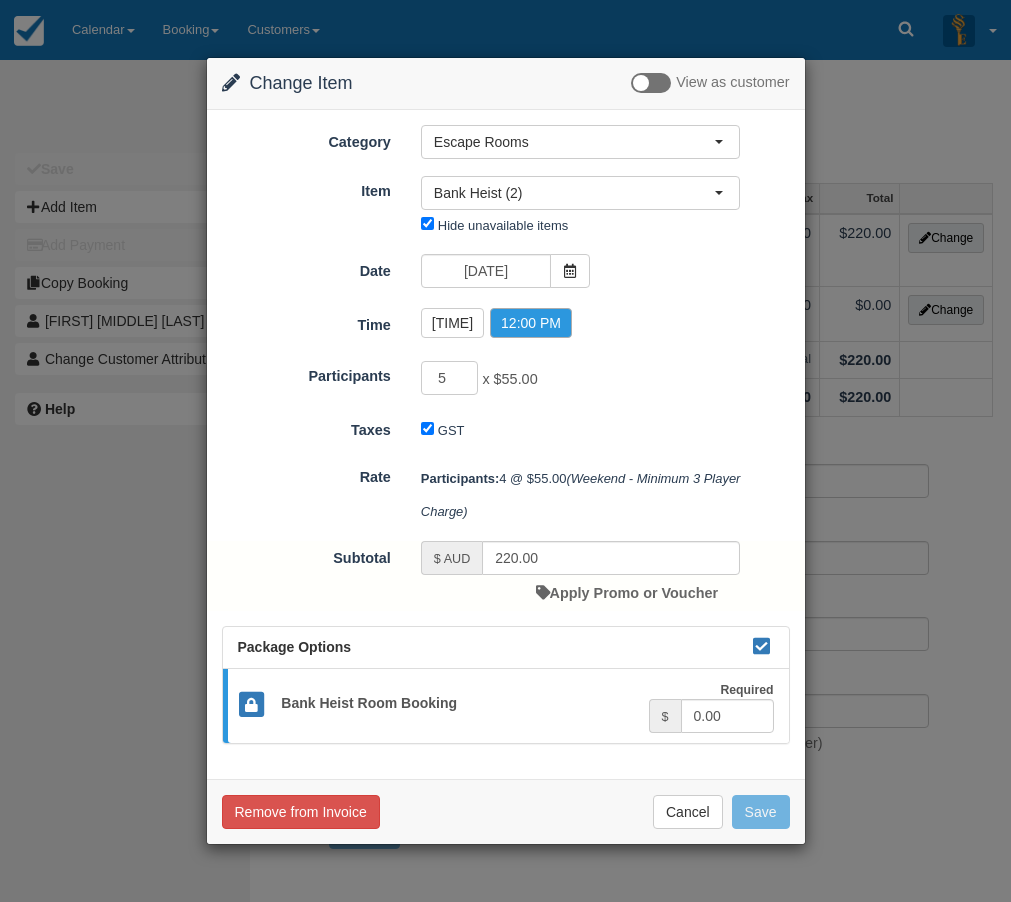 type on "275.00" 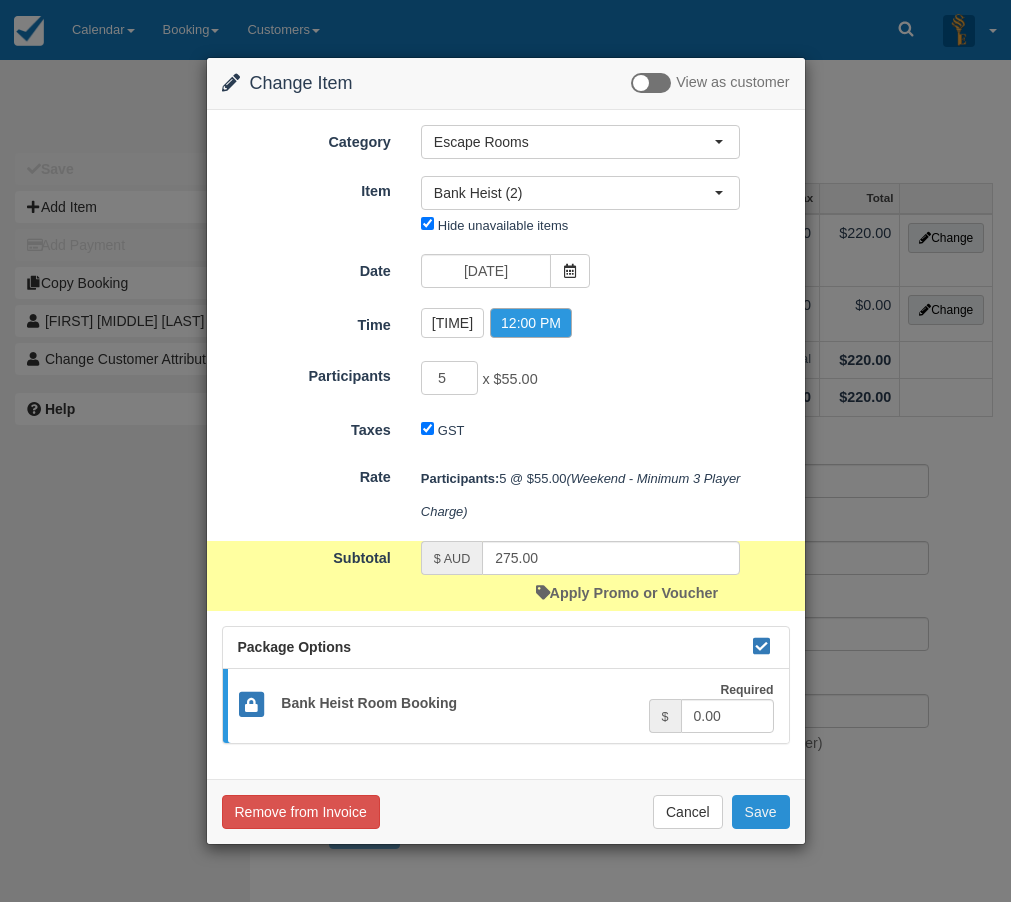 click on "Save" at bounding box center [761, 812] 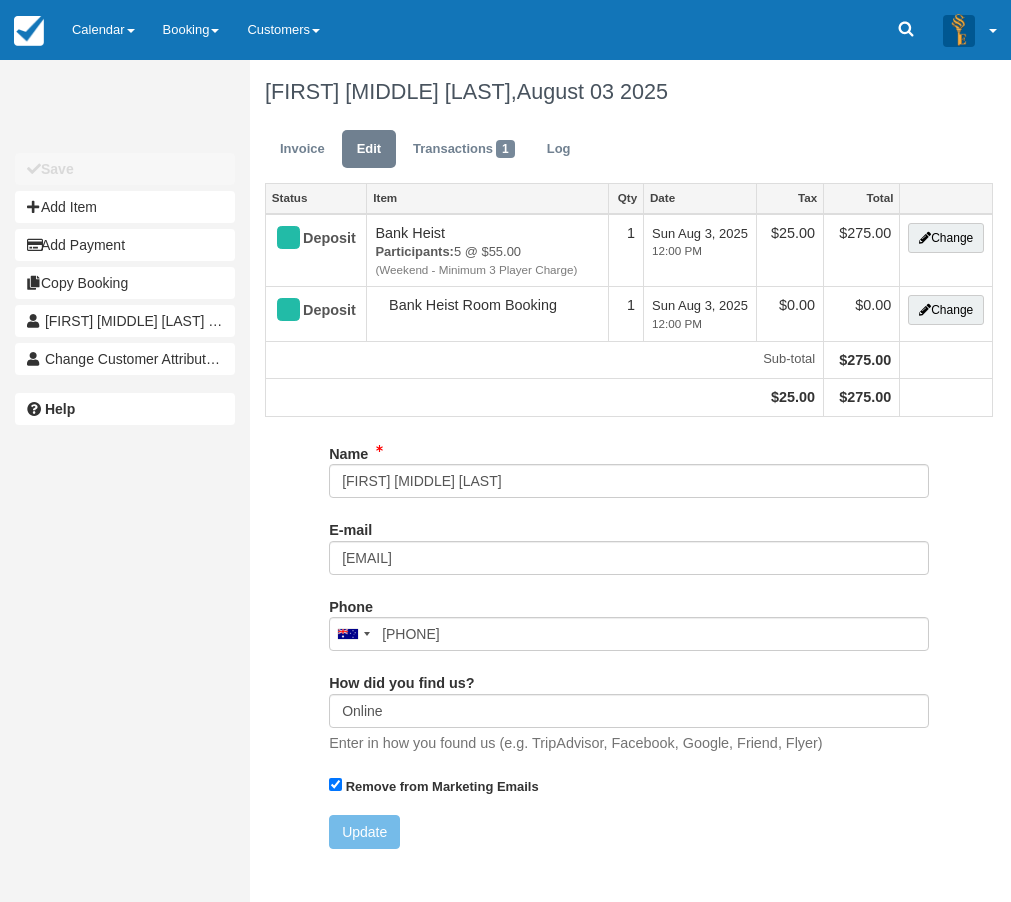 scroll, scrollTop: 0, scrollLeft: 0, axis: both 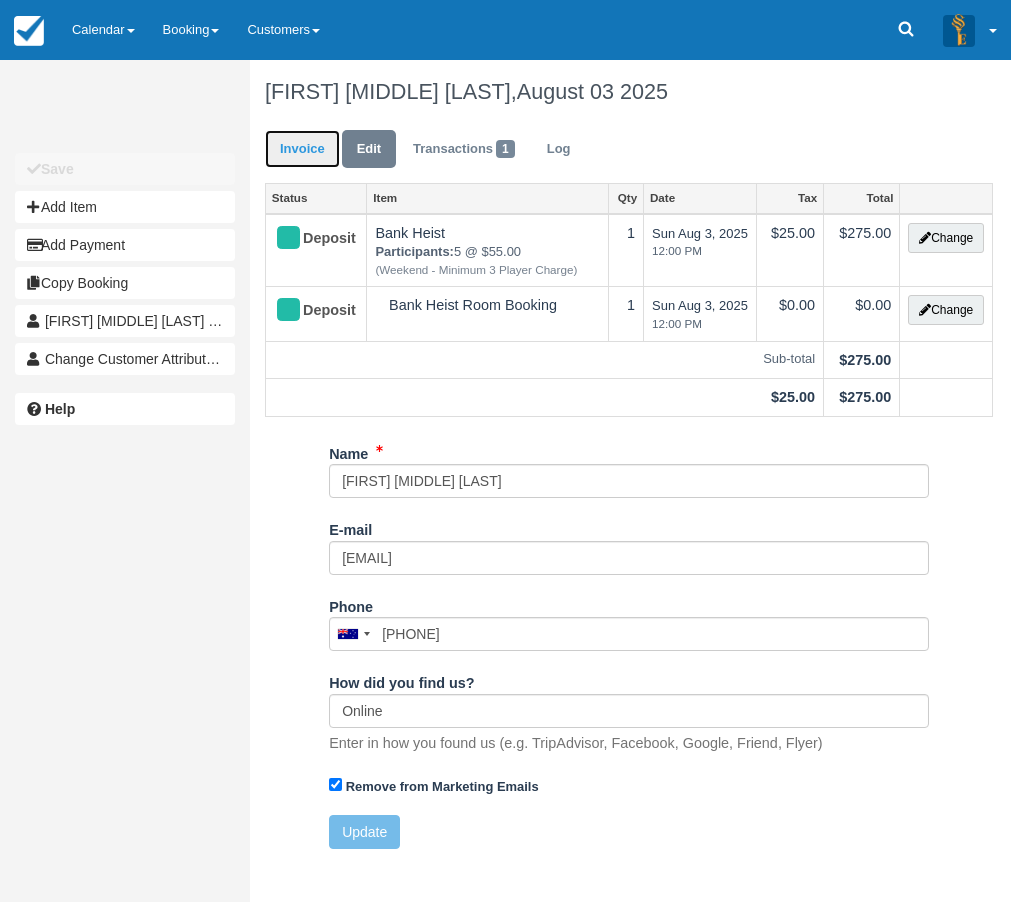 click on "Invoice" at bounding box center (302, 149) 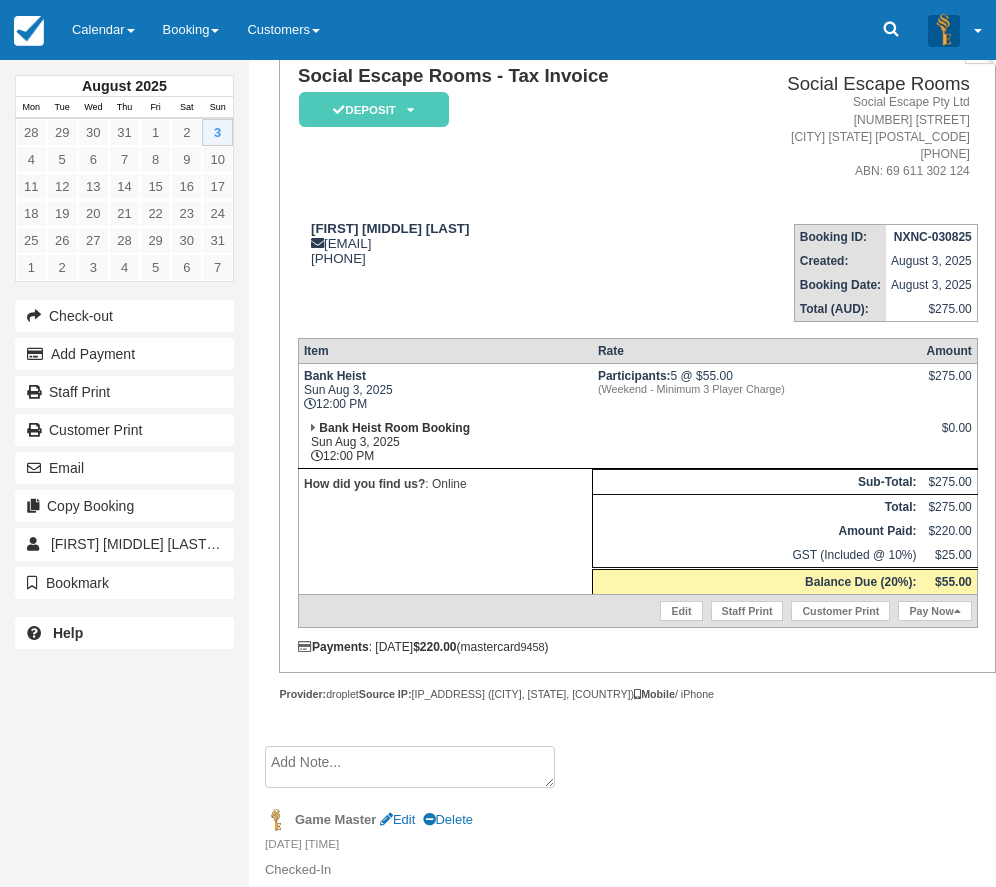 scroll, scrollTop: 186, scrollLeft: 0, axis: vertical 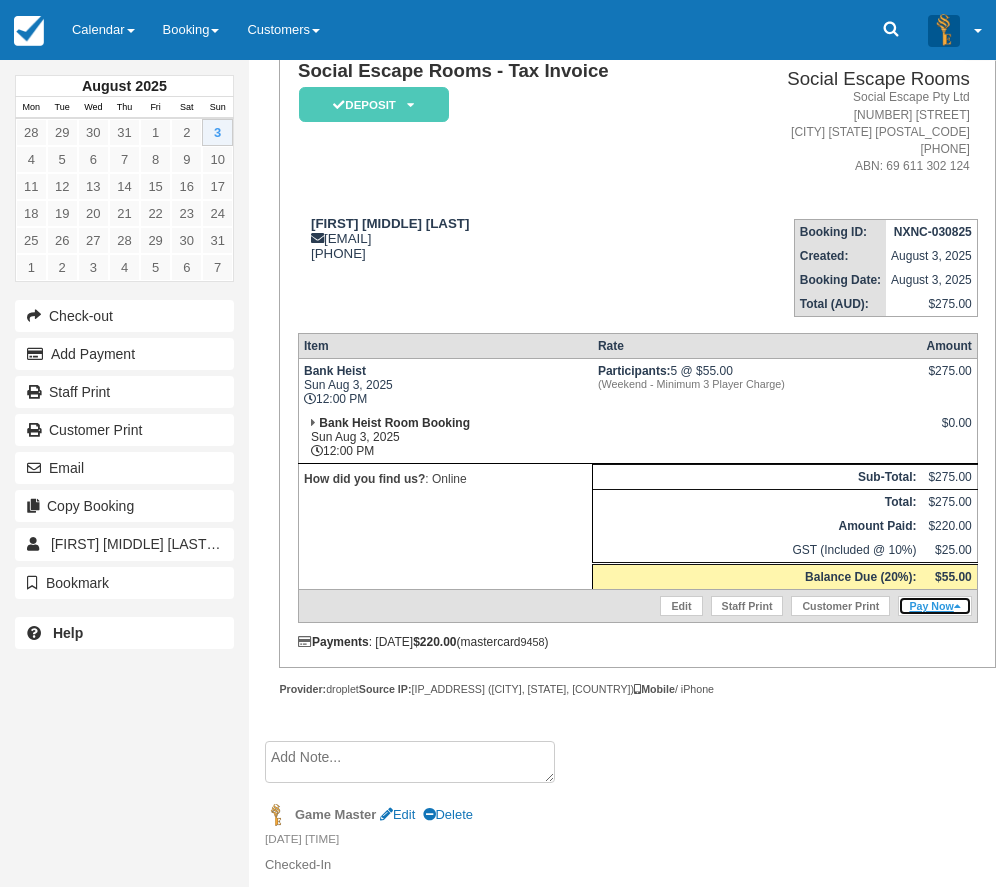 click on "Pay Now" at bounding box center (934, 606) 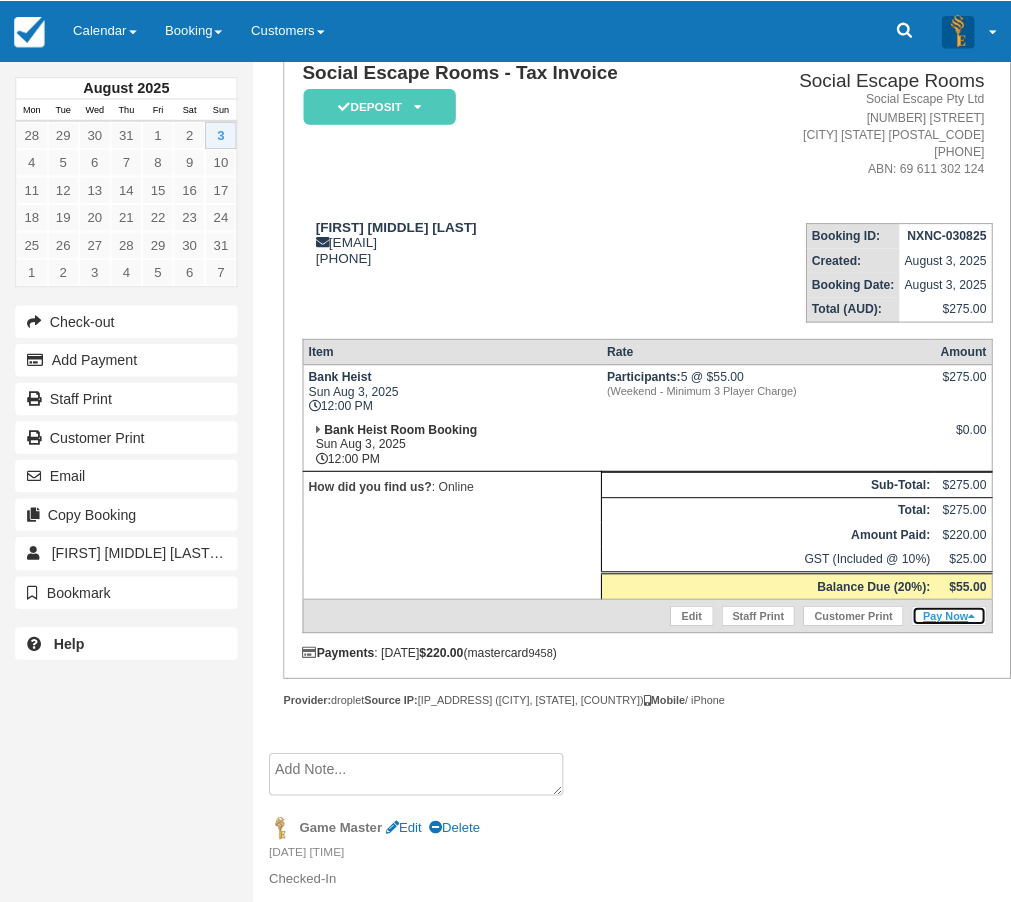 scroll, scrollTop: 171, scrollLeft: 0, axis: vertical 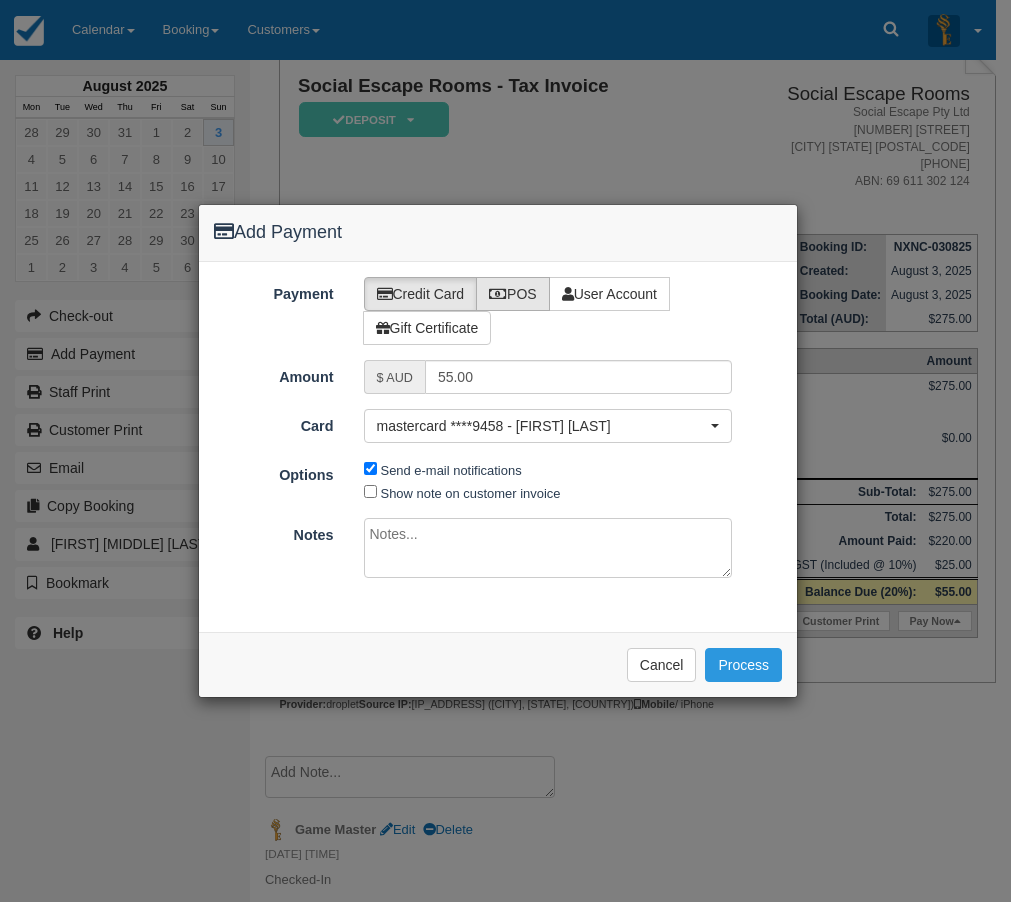 click on "POS" at bounding box center (513, 294) 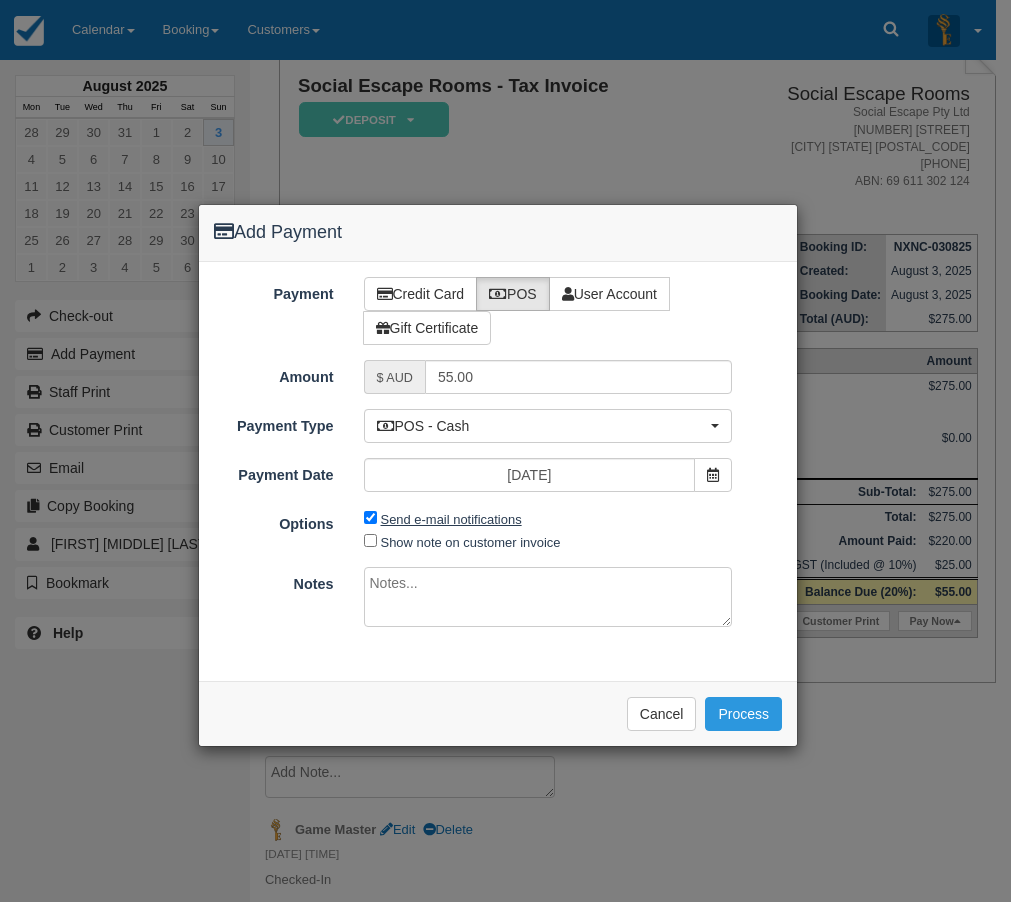 click on "Send e-mail notifications" at bounding box center [451, 519] 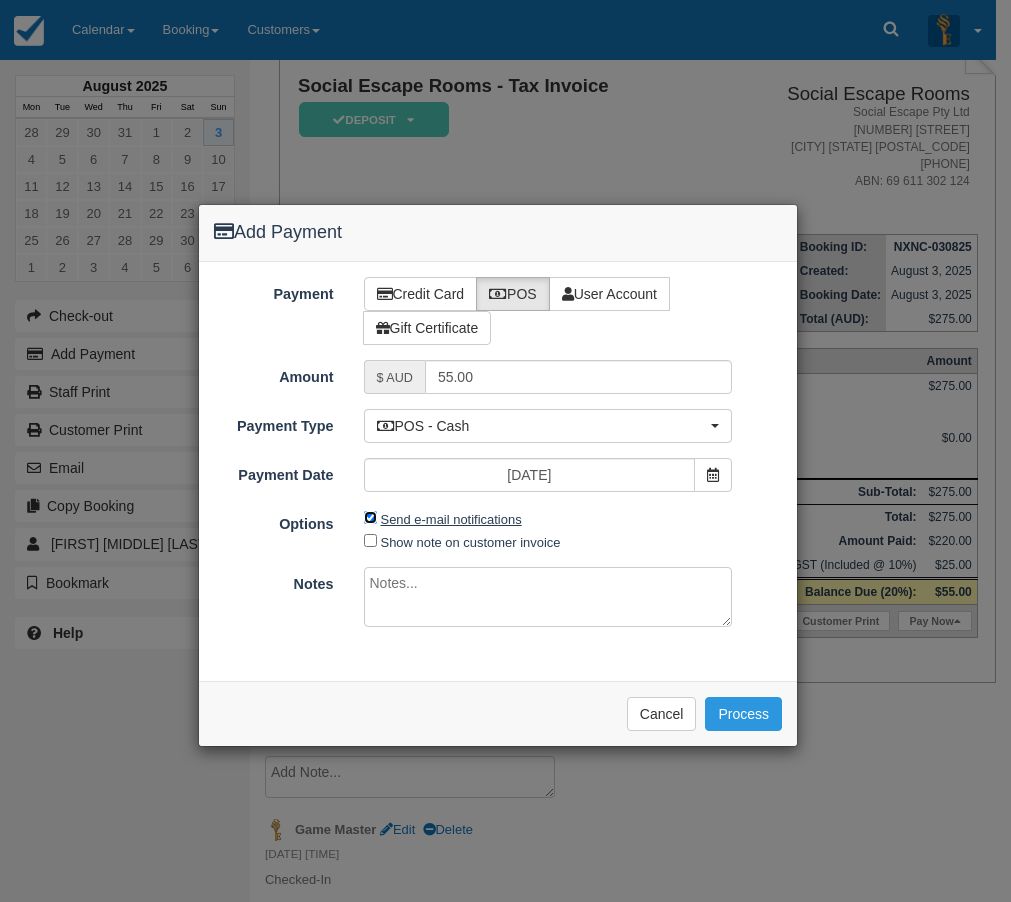 click on "Send e-mail notifications" at bounding box center (370, 517) 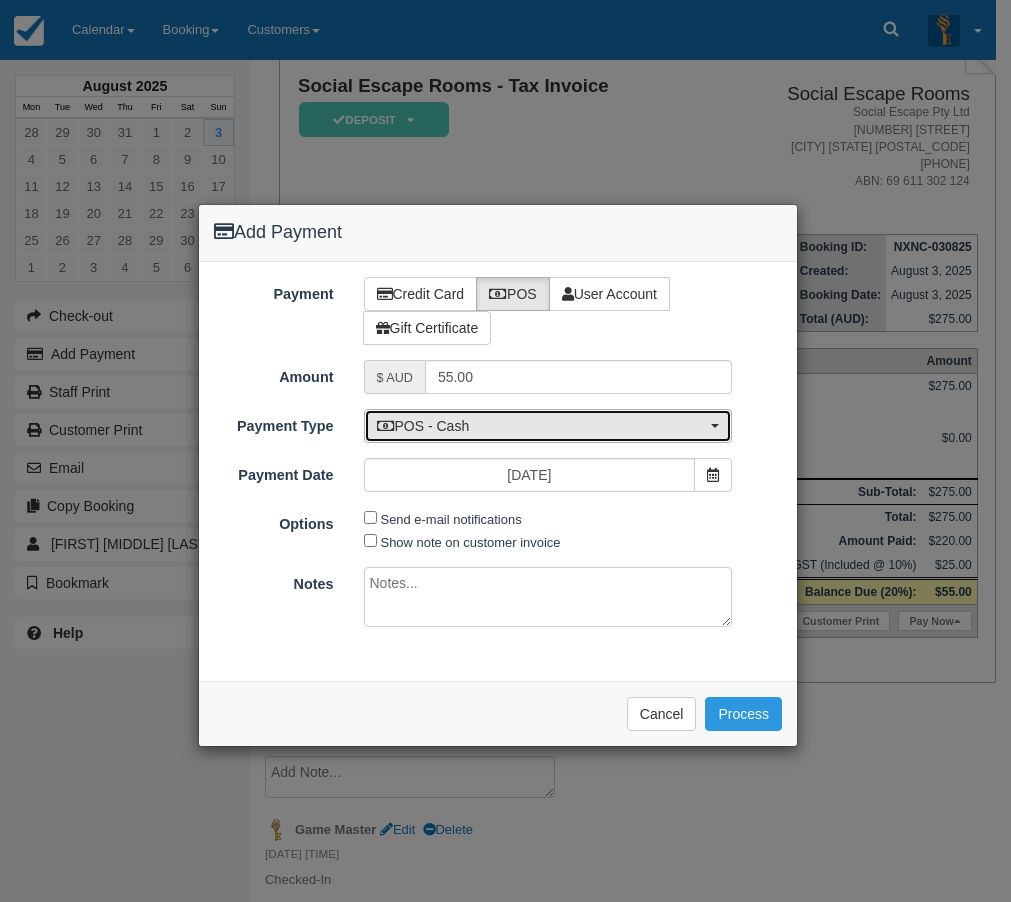 click on "POS - Cash" at bounding box center (542, 426) 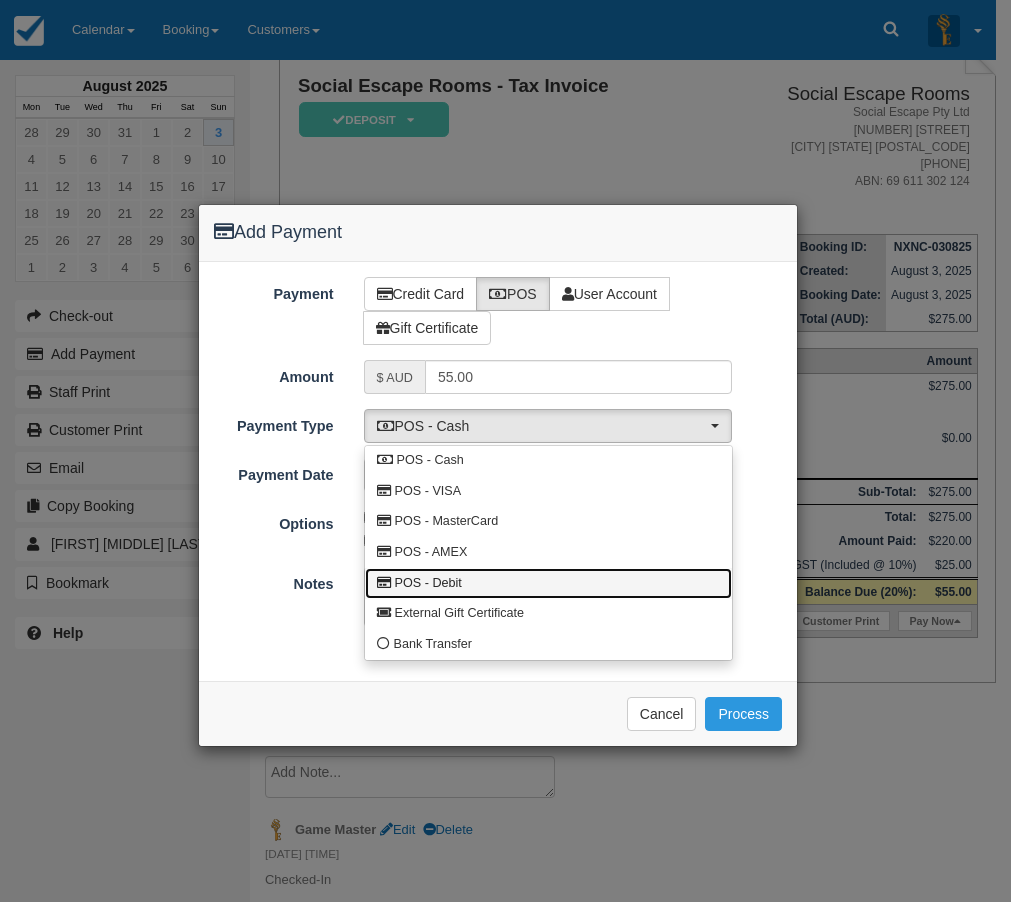 click on "POS - Debit" at bounding box center (548, 583) 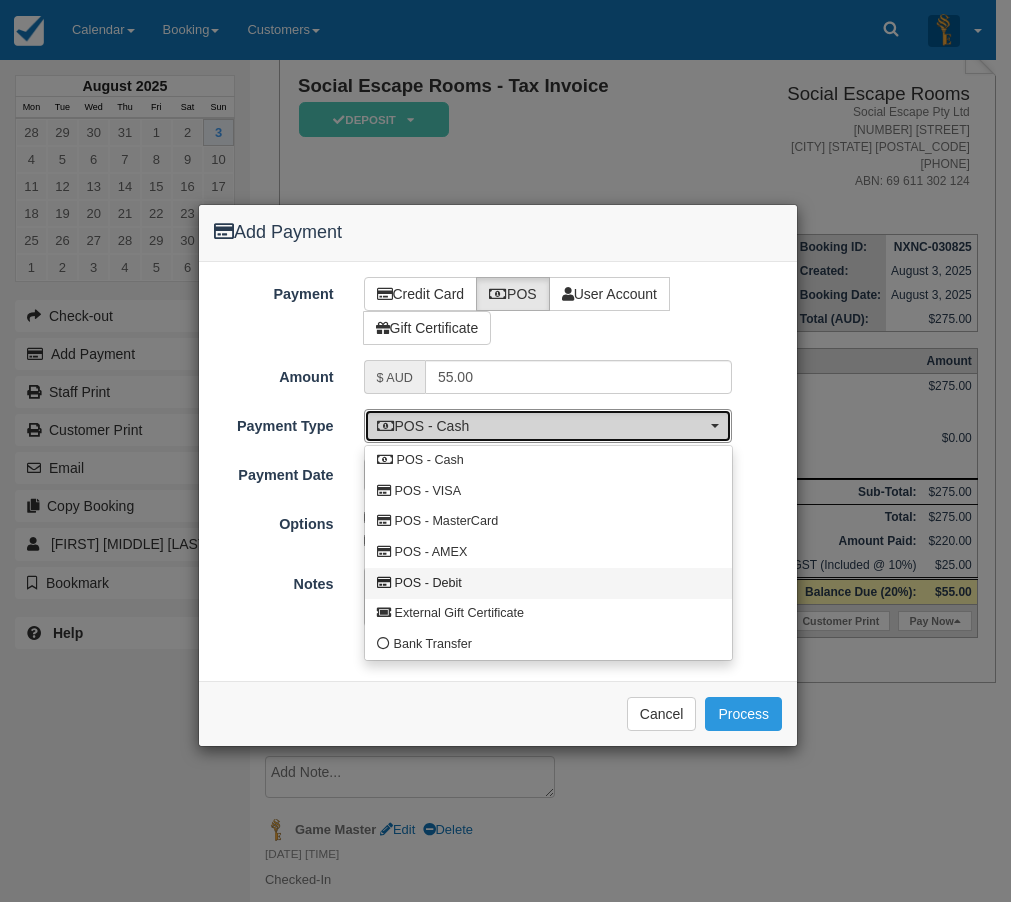 select on "DEBIT" 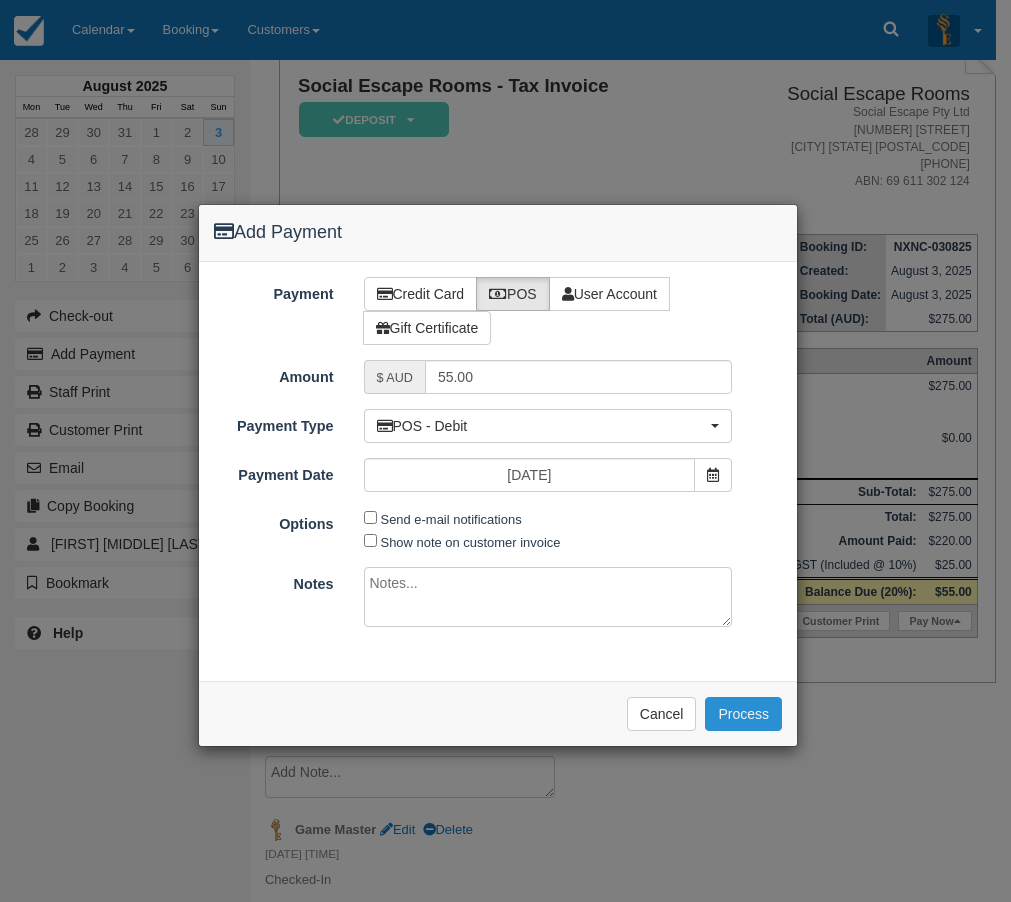 click on "Process" at bounding box center (743, 714) 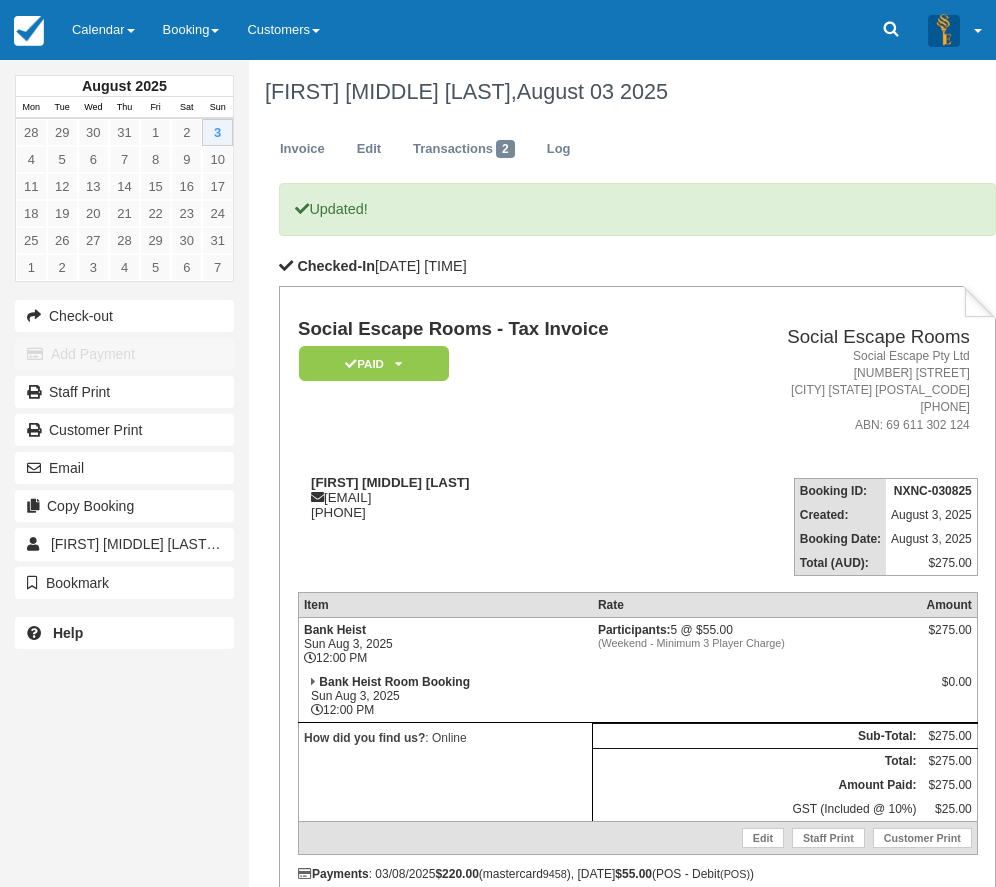 scroll, scrollTop: 0, scrollLeft: 0, axis: both 